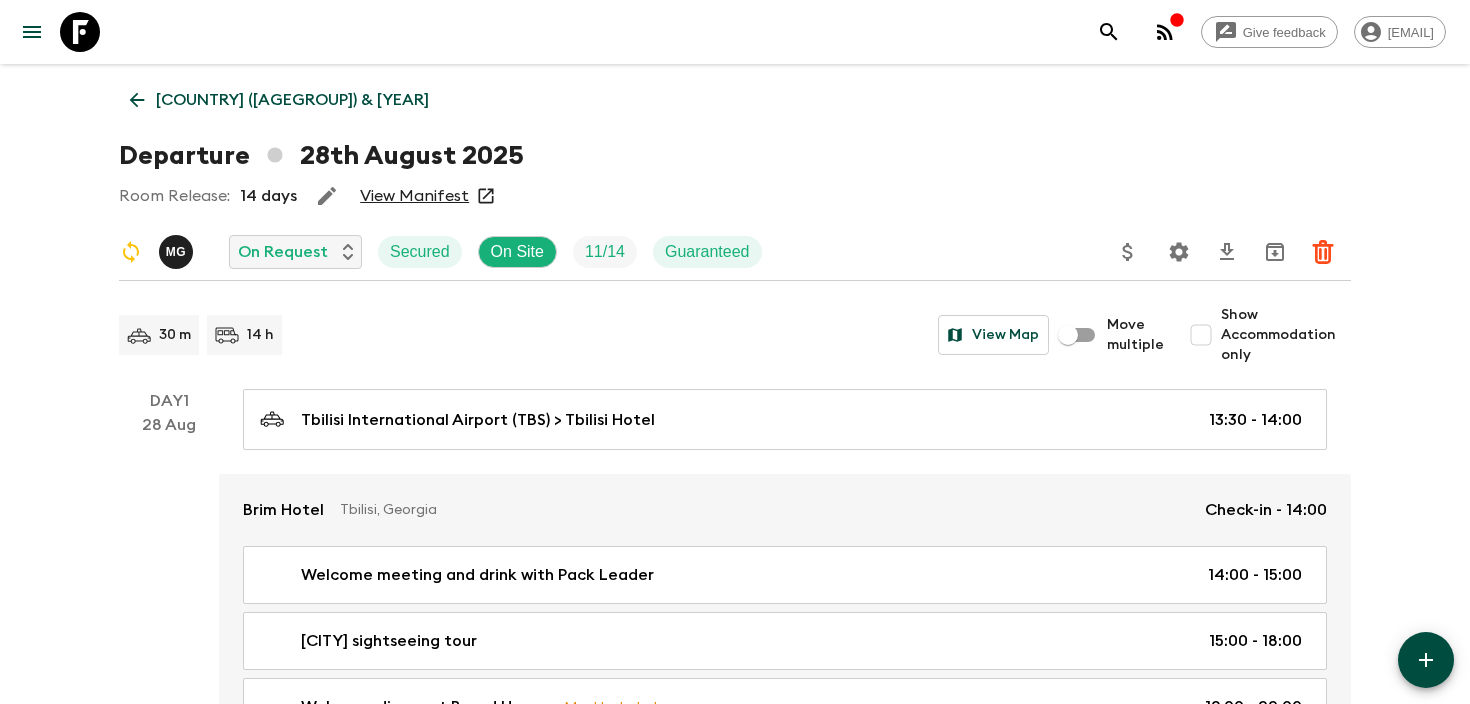 scroll, scrollTop: 0, scrollLeft: 0, axis: both 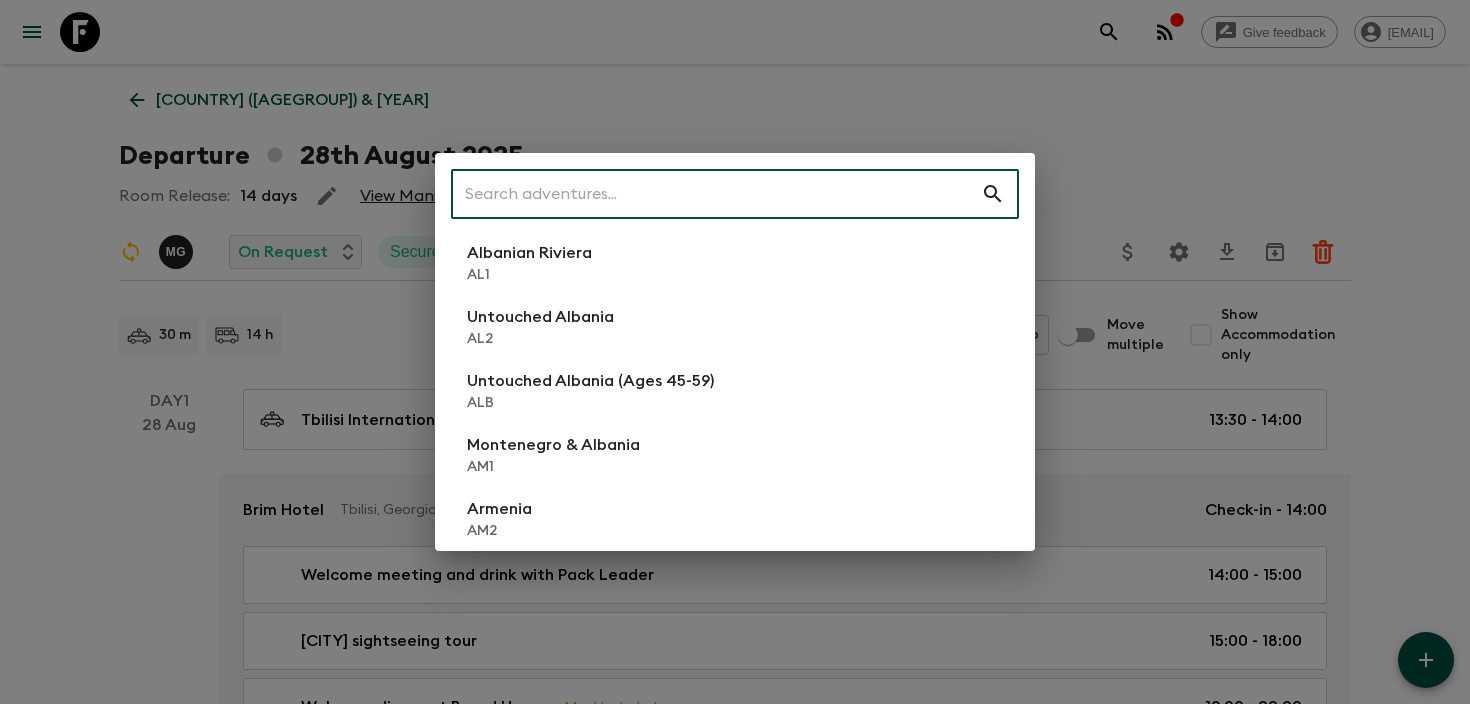 click at bounding box center [716, 194] 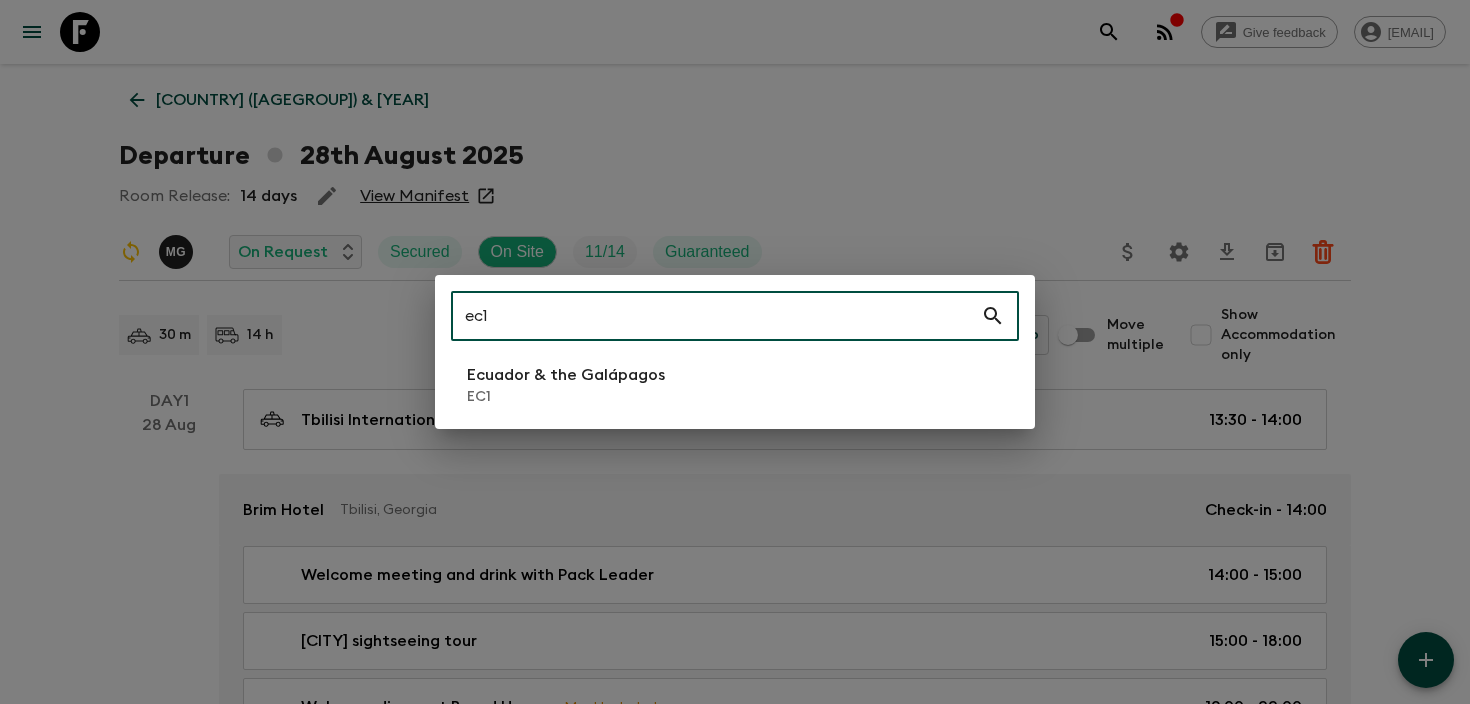 type on "ec1" 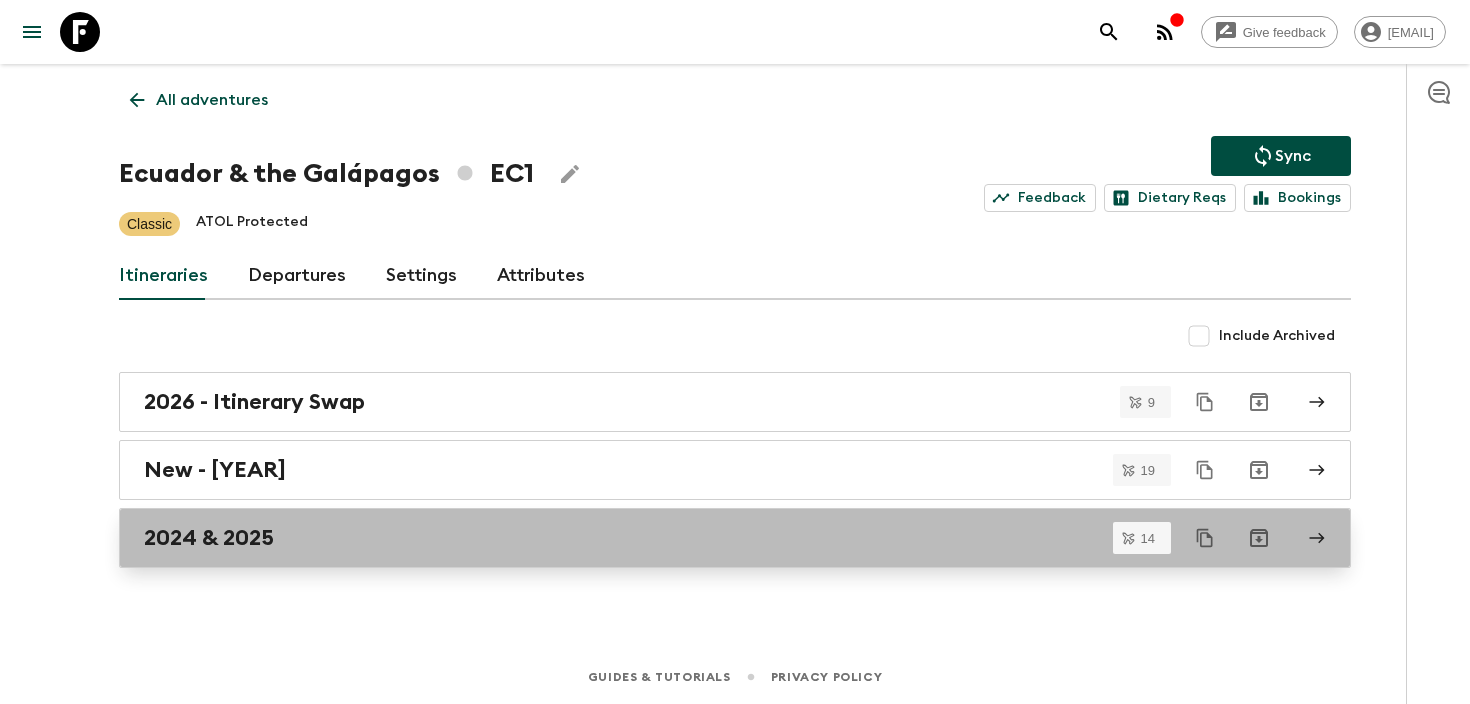 click on "2024 & 2025" at bounding box center (209, 538) 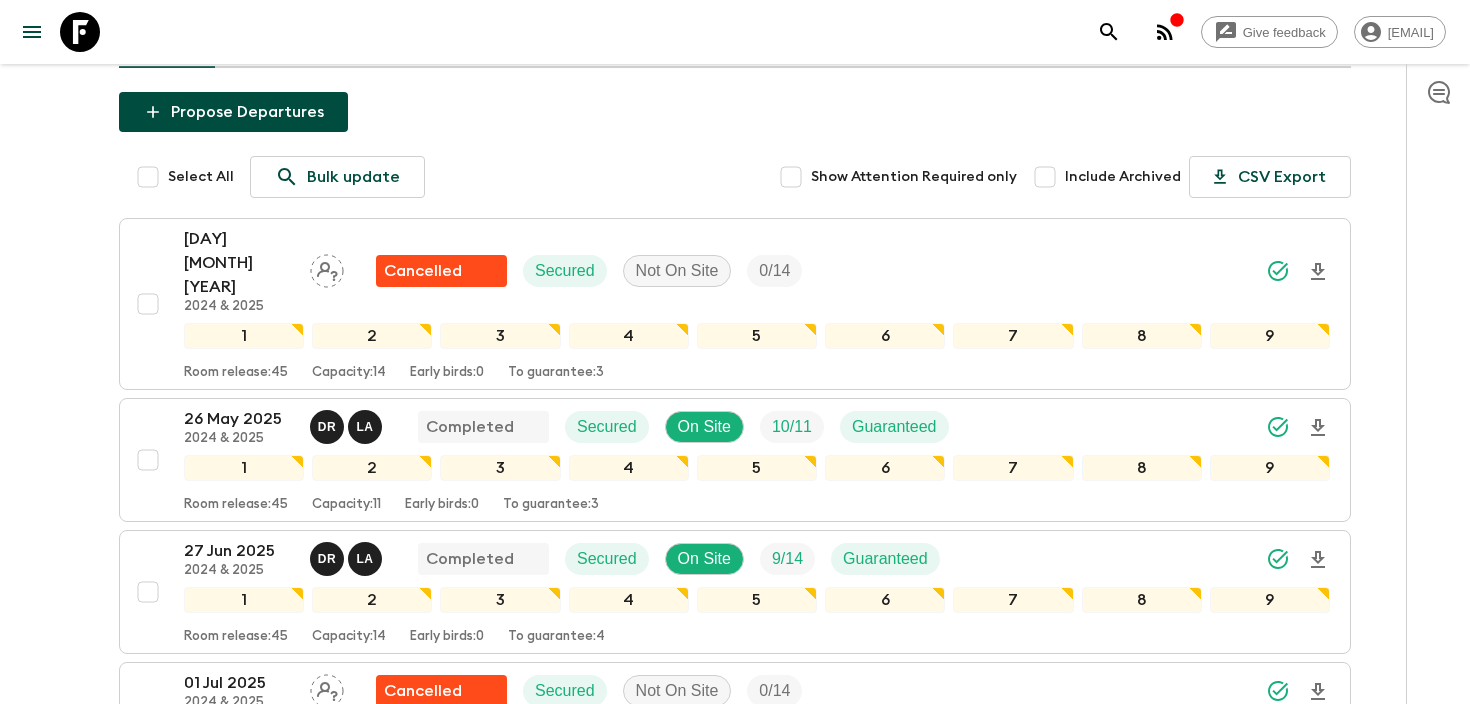 scroll, scrollTop: 8, scrollLeft: 0, axis: vertical 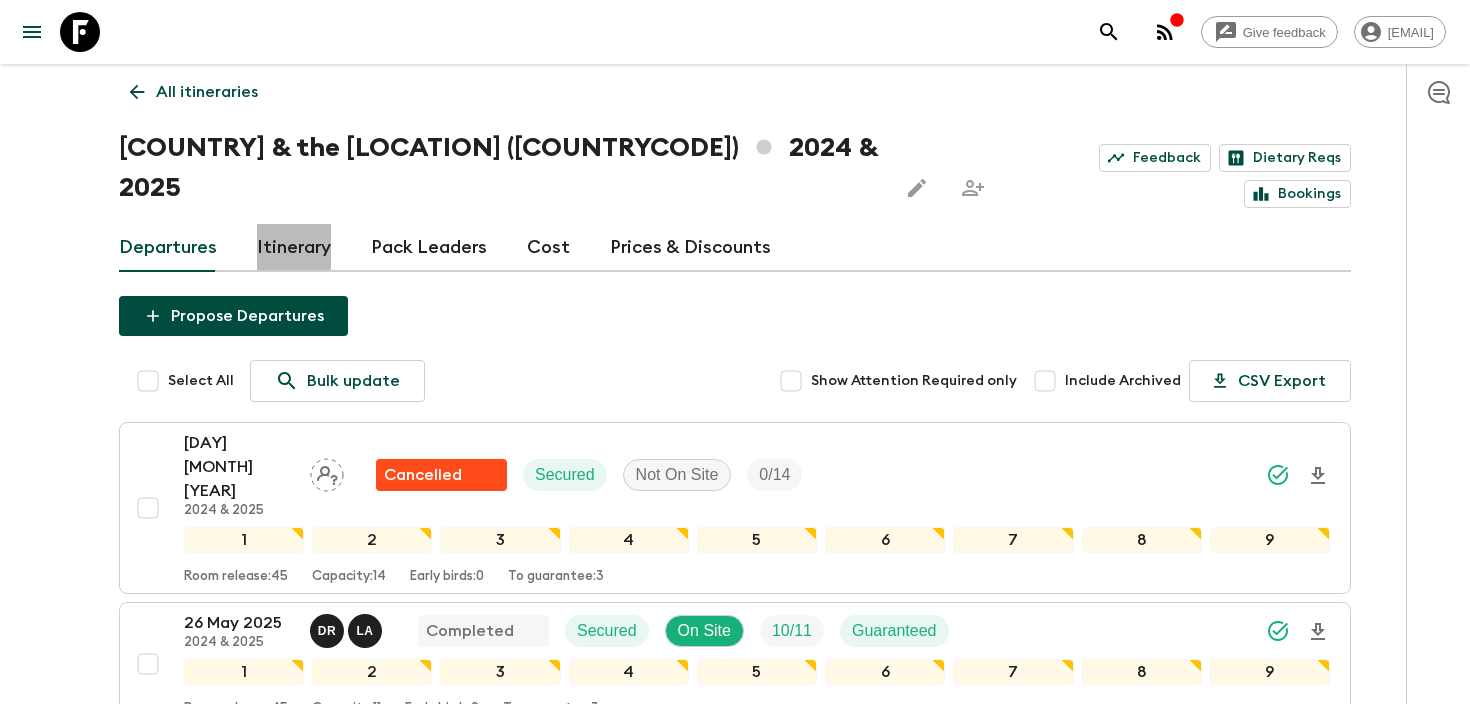 click on "Itinerary" at bounding box center [294, 248] 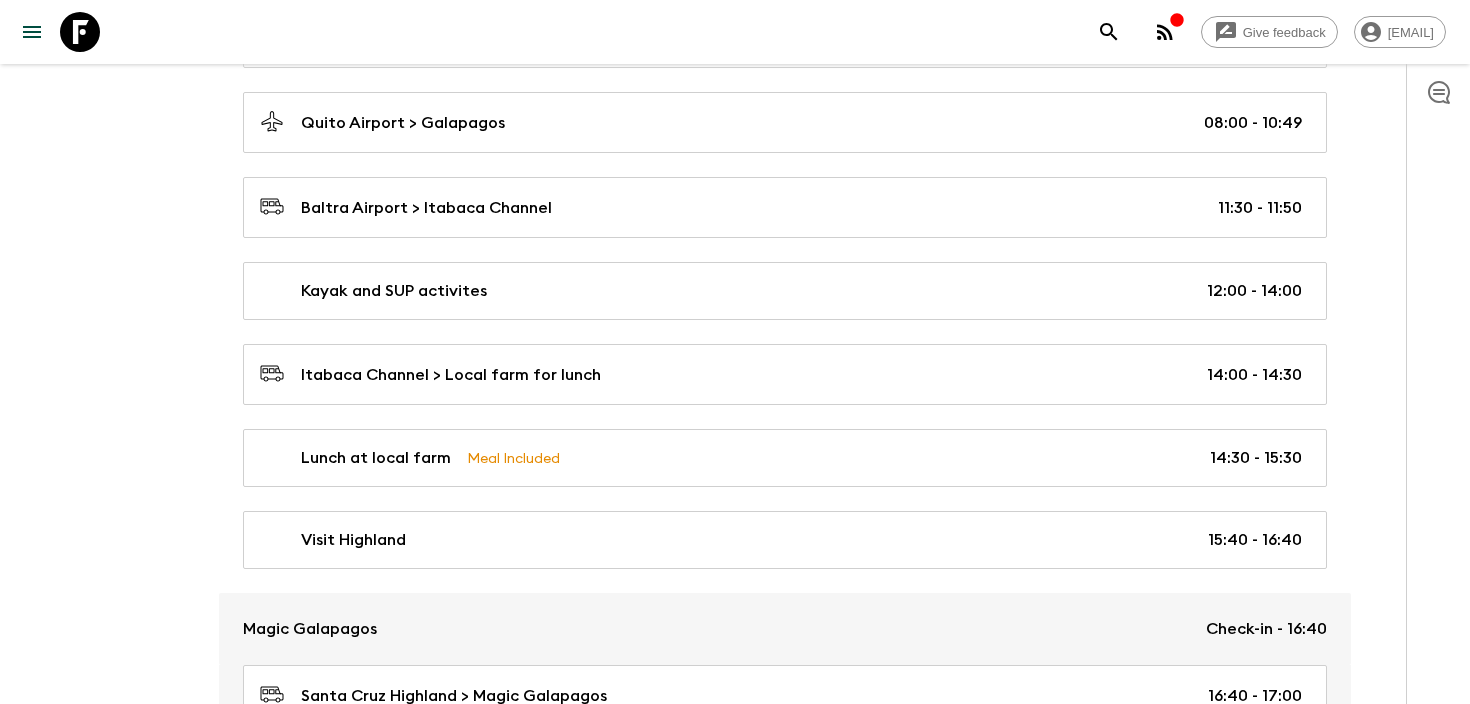 scroll, scrollTop: 1612, scrollLeft: 0, axis: vertical 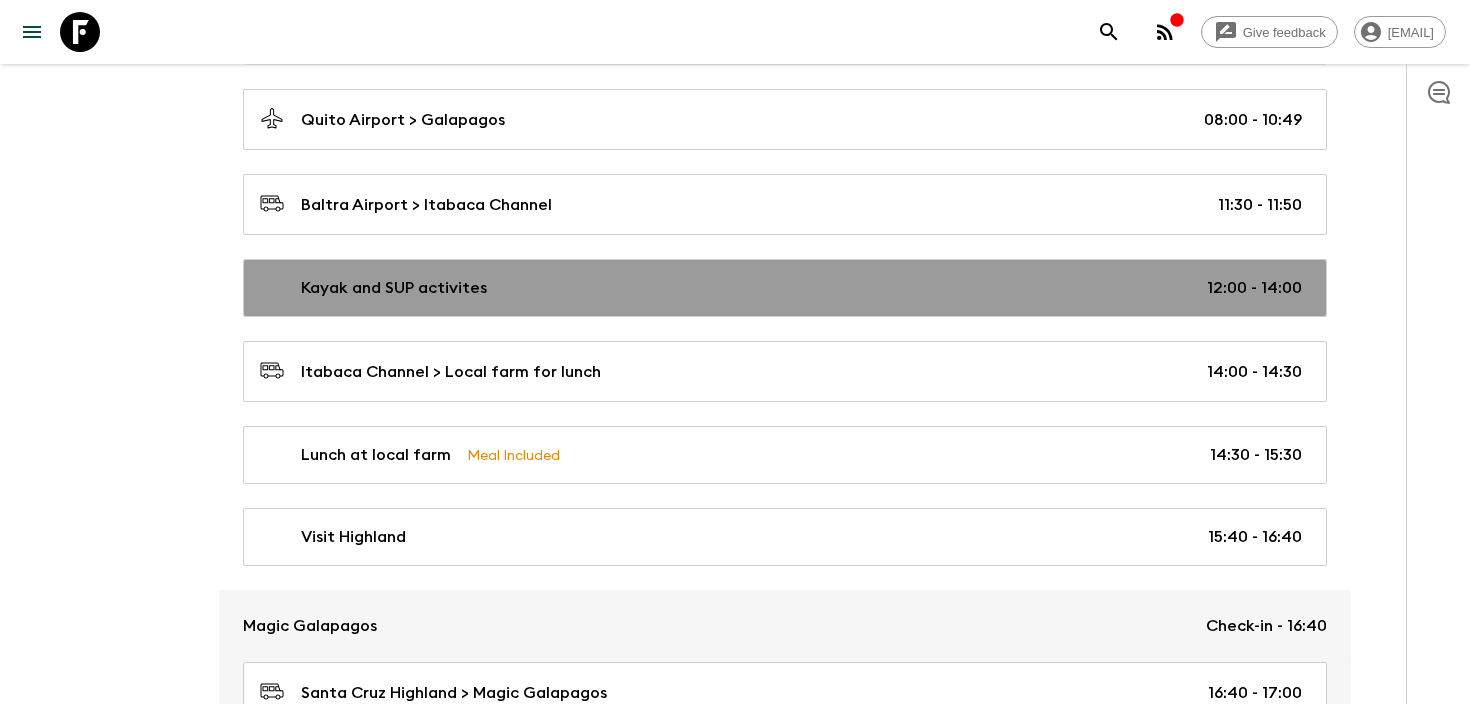click on "Kayak and SUP activites 12:00 - 14:00" at bounding box center (781, 288) 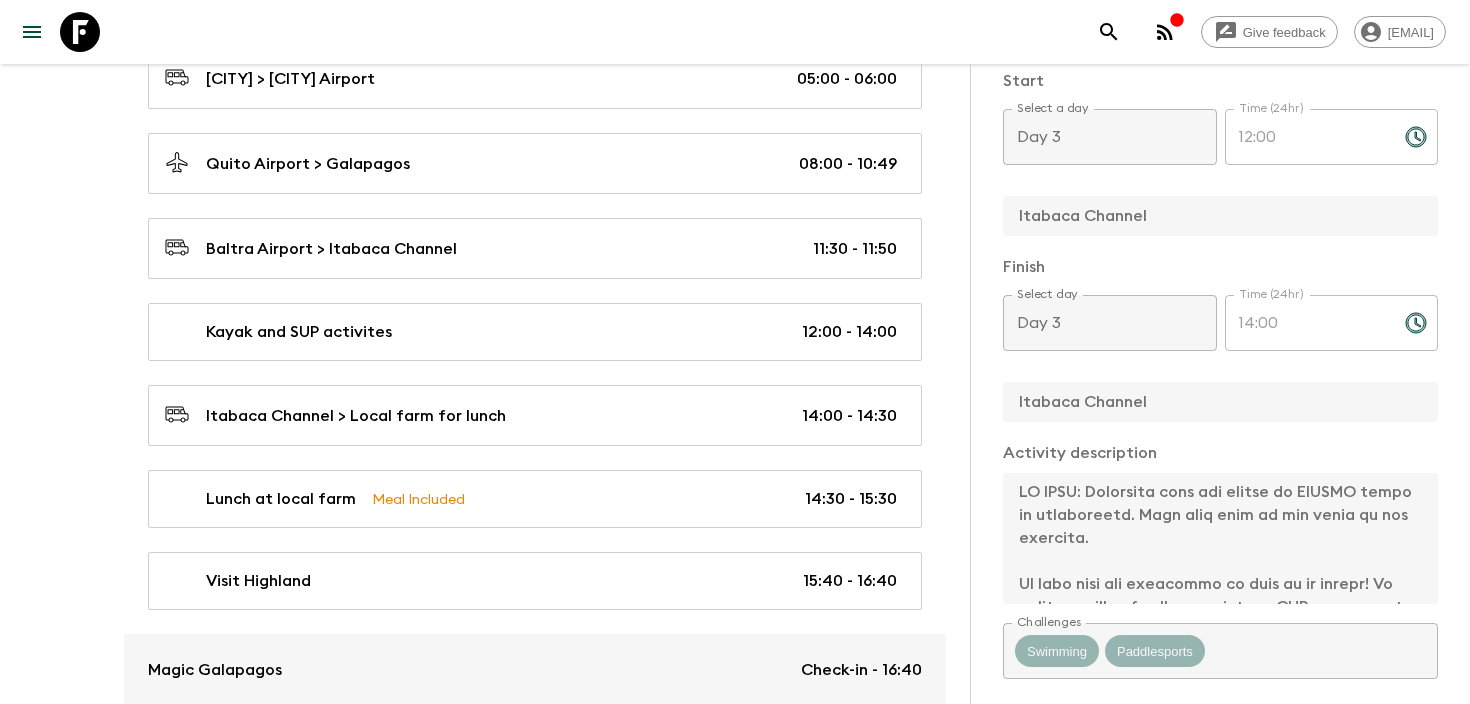 scroll, scrollTop: 522, scrollLeft: 0, axis: vertical 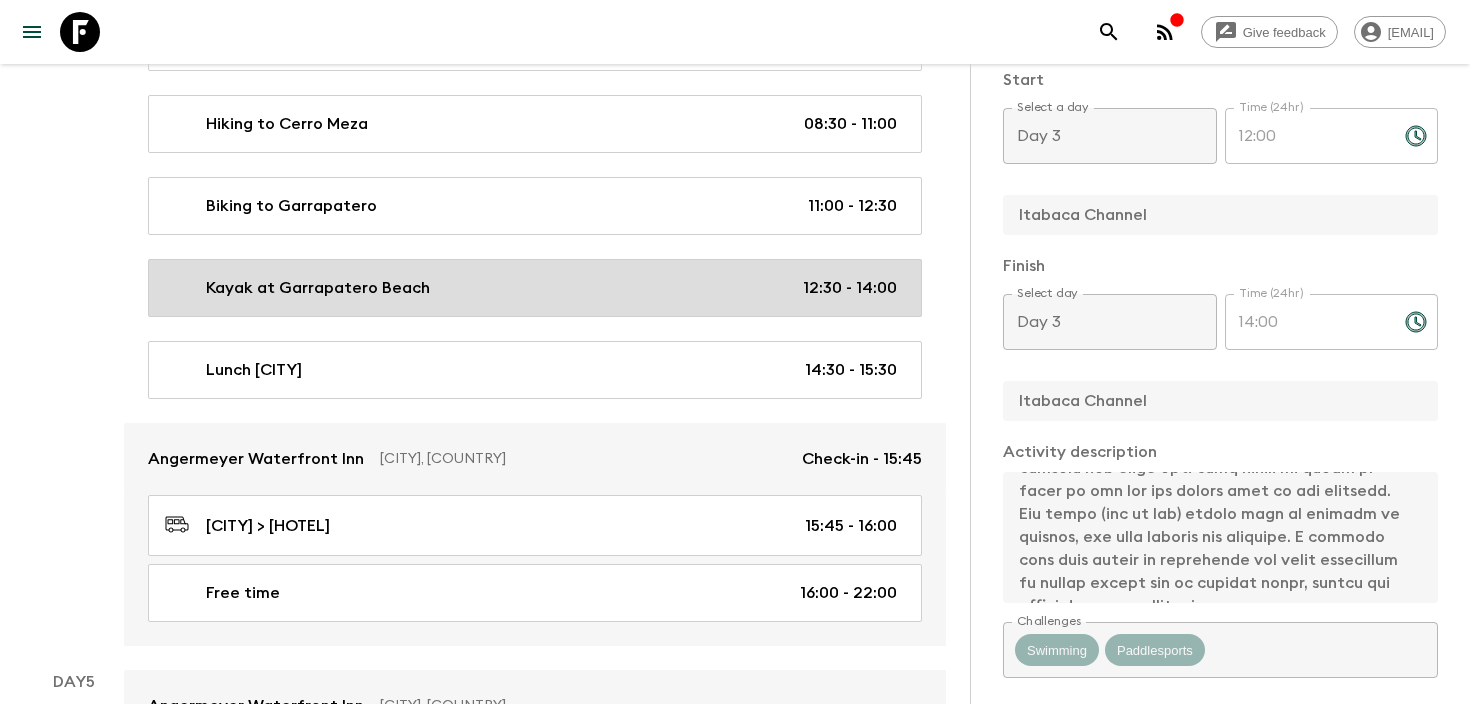 click on "Kayak at Garrapatero Beach" at bounding box center (318, 288) 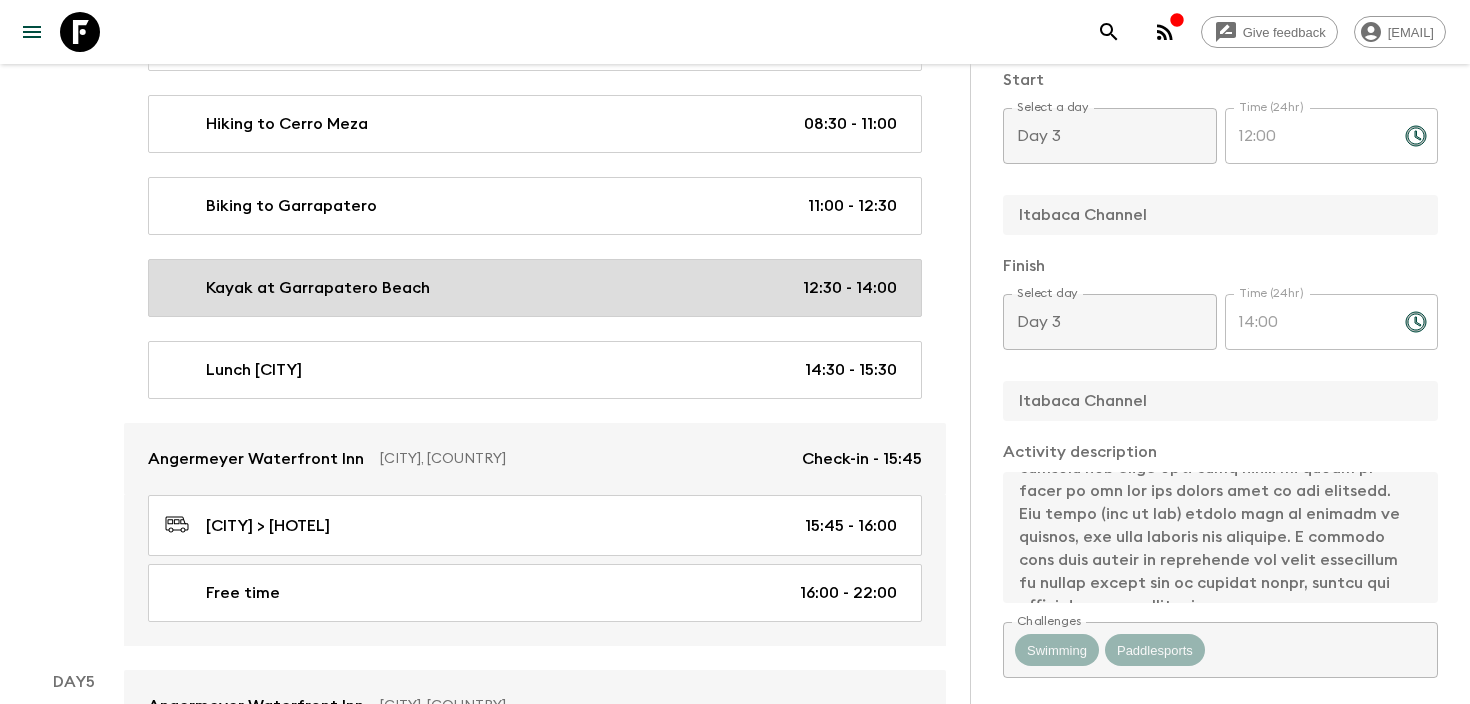 type on "Kayak at Garrapatero Beach" 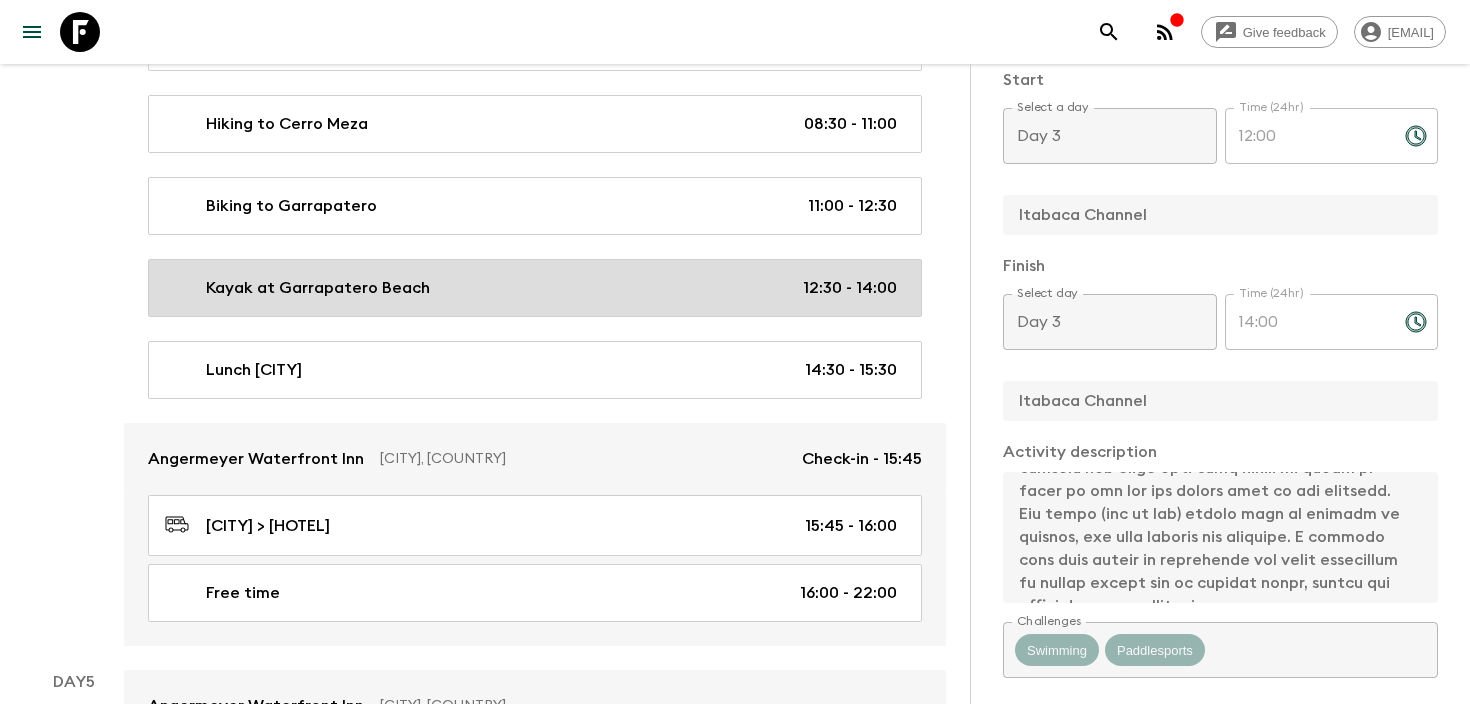 type on "Kayaking at Garrapatero" 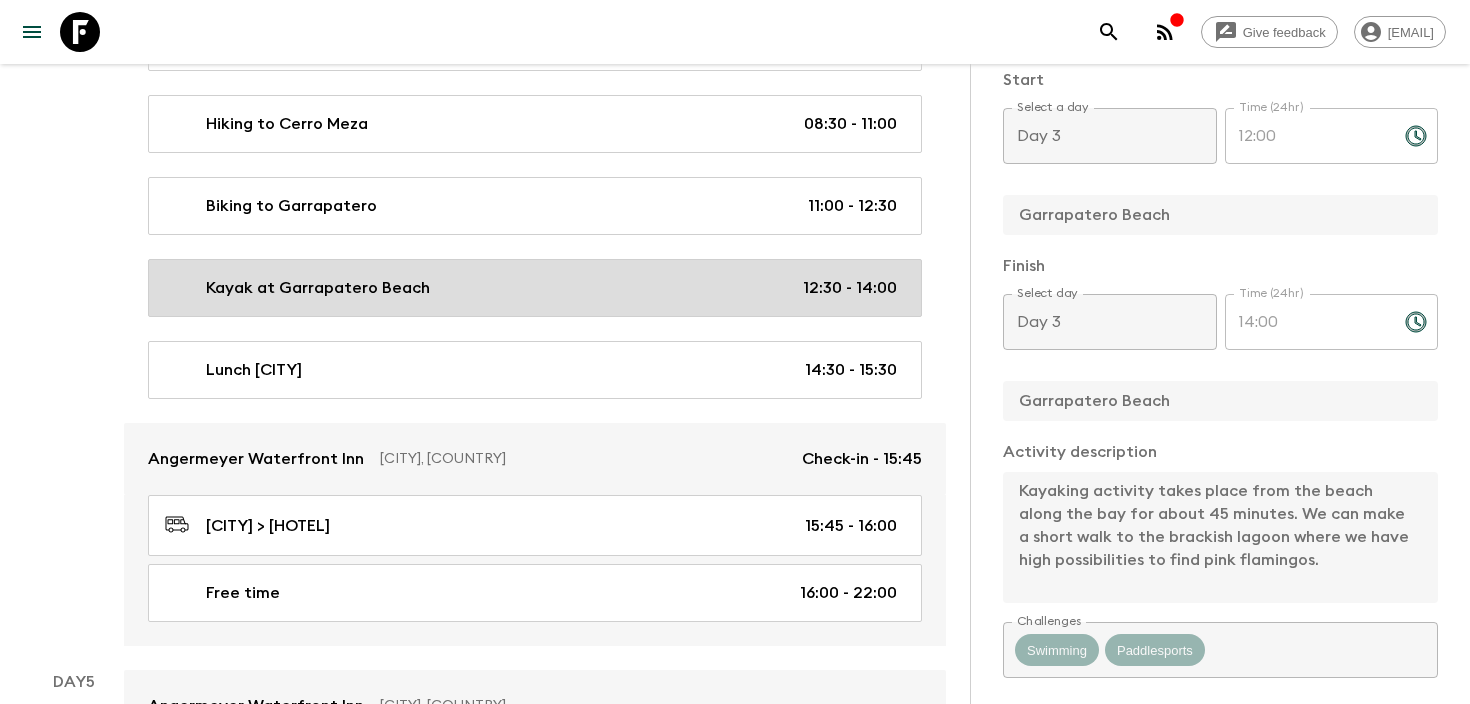 type on "Day 4" 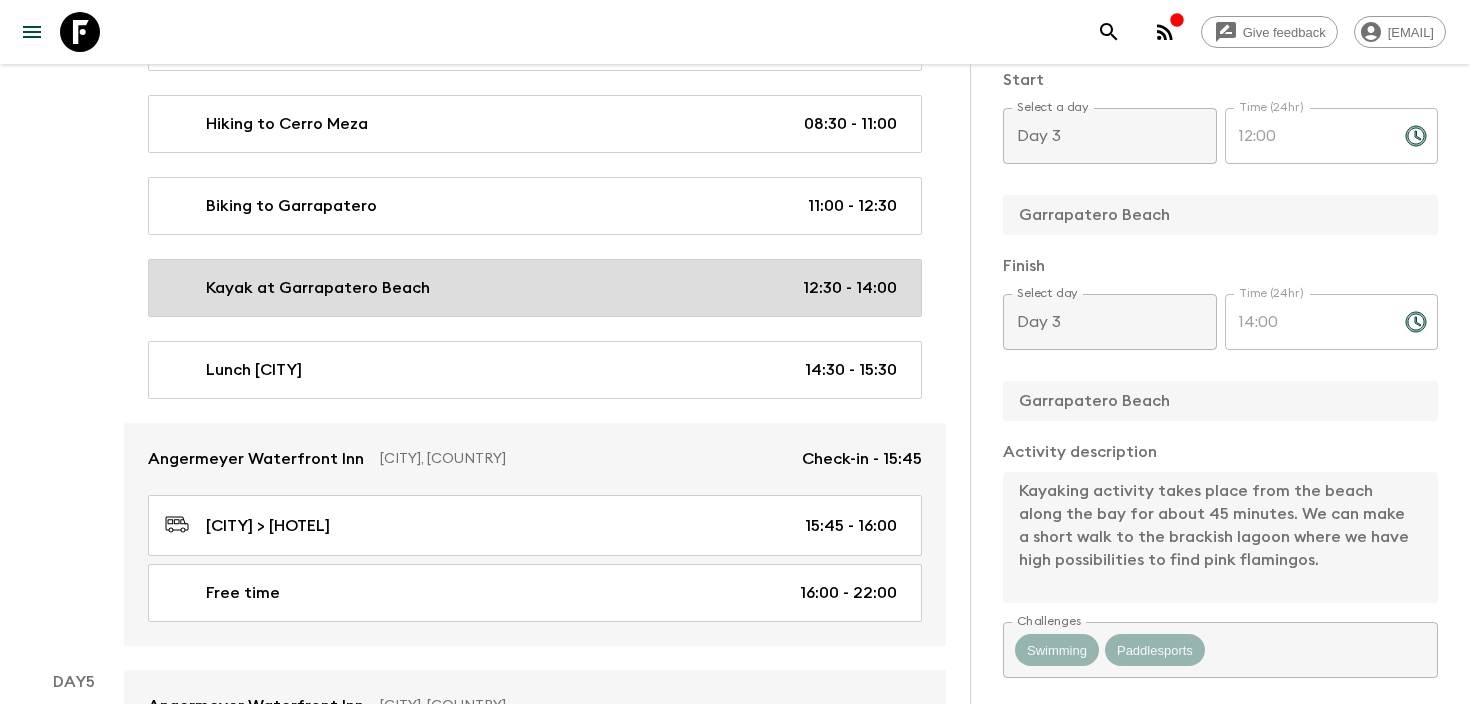 type on "12:30" 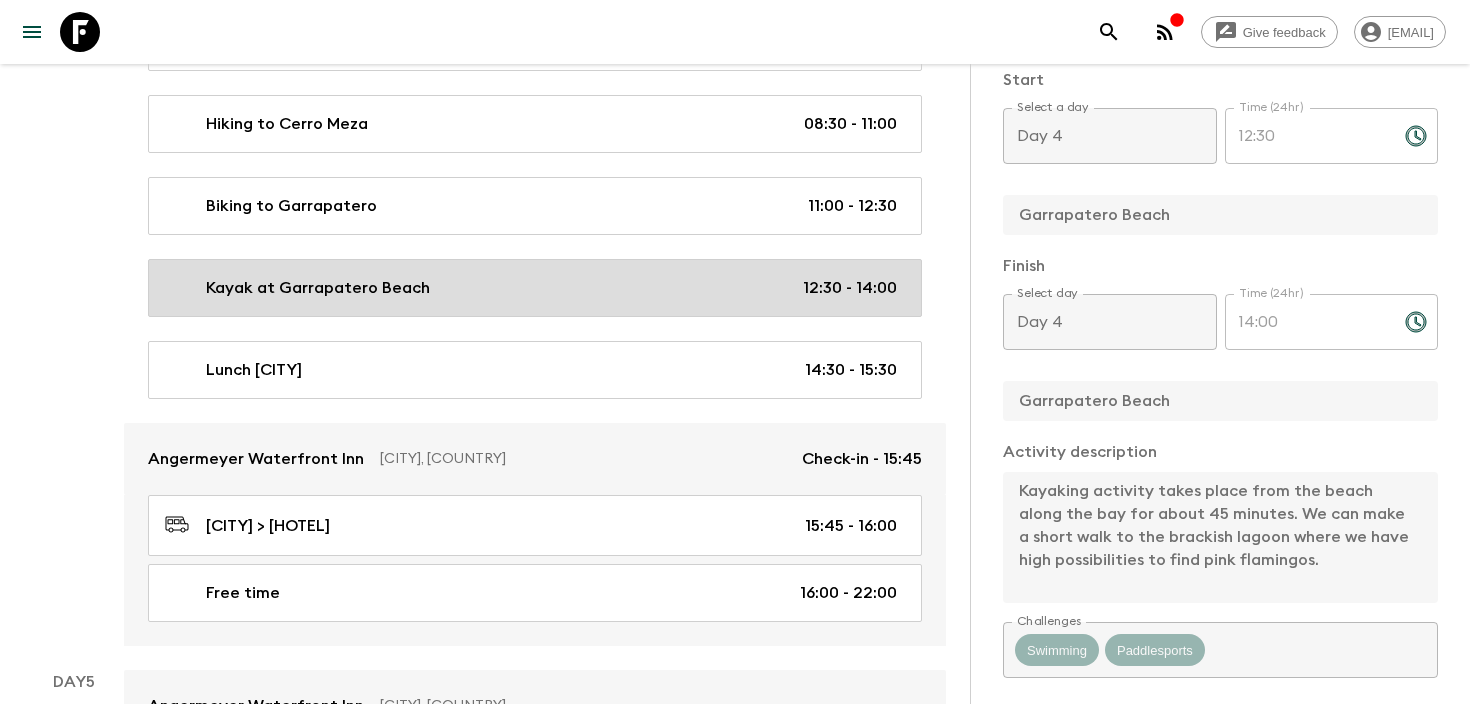 scroll, scrollTop: 0, scrollLeft: 0, axis: both 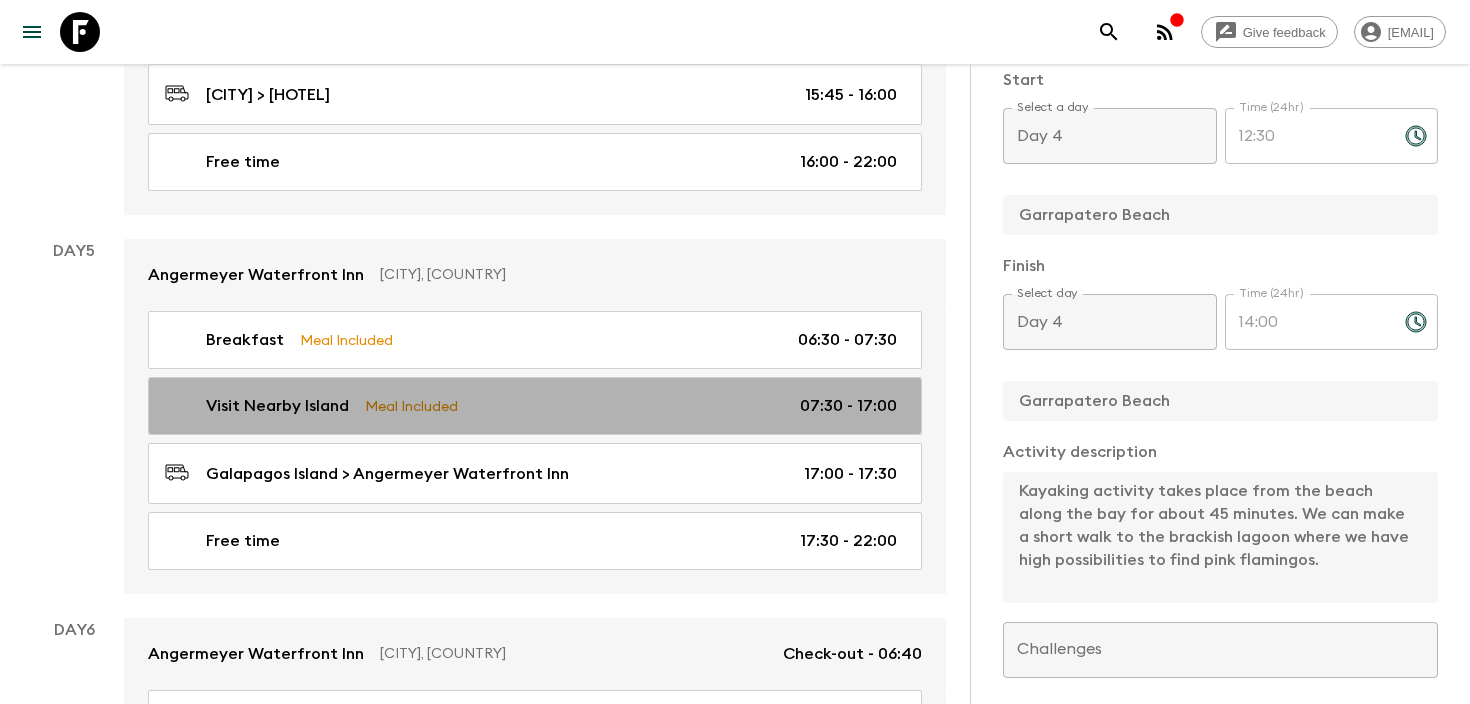 click on "Visit Nearby Island Meal Included [TIME] - [TIME]" at bounding box center (531, 406) 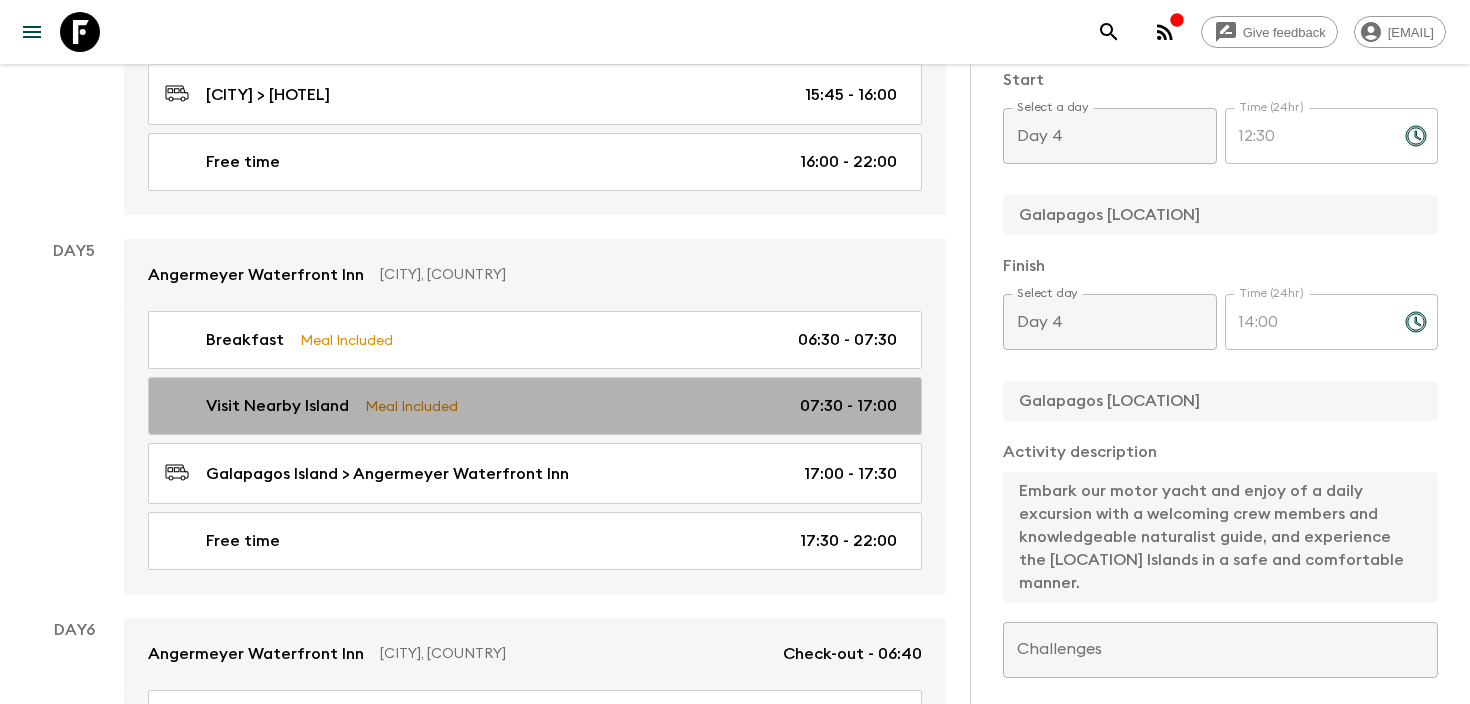 type on "Day 5" 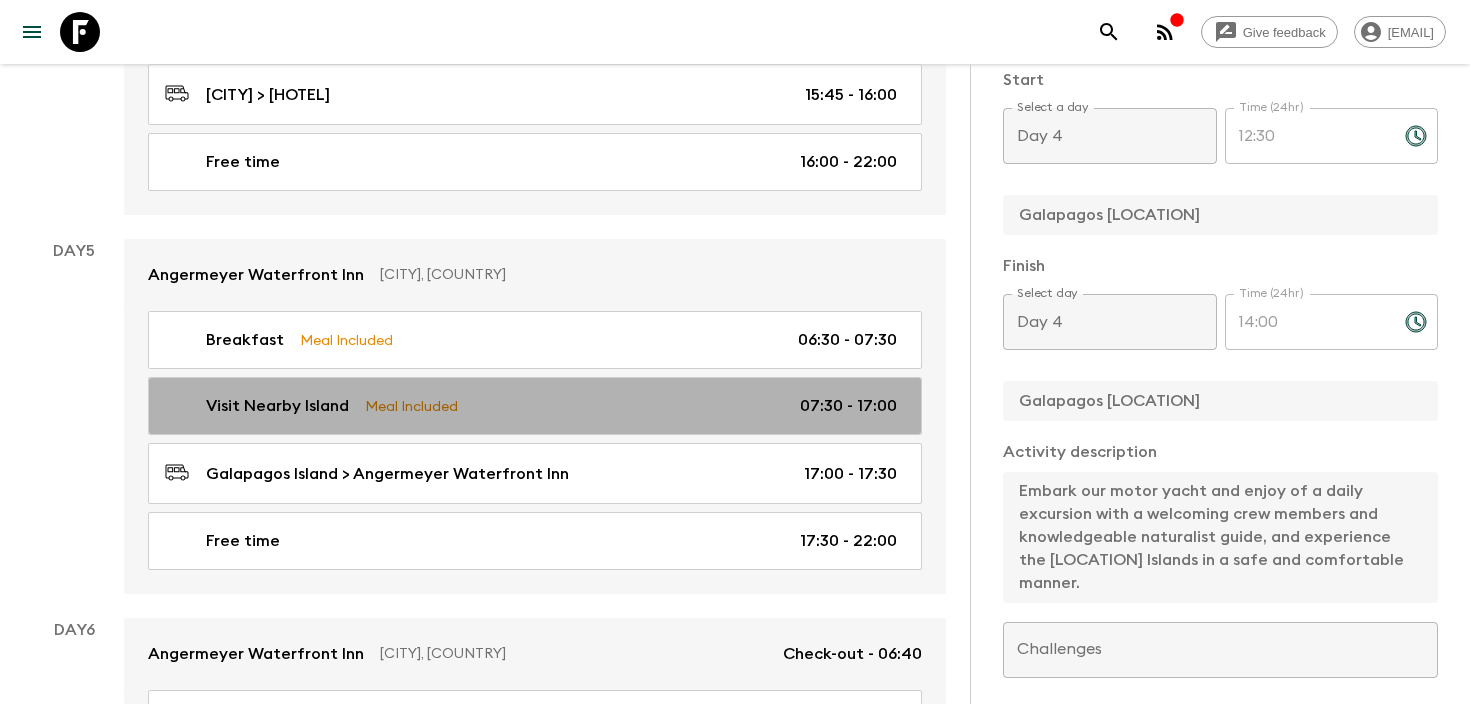type on "07:30" 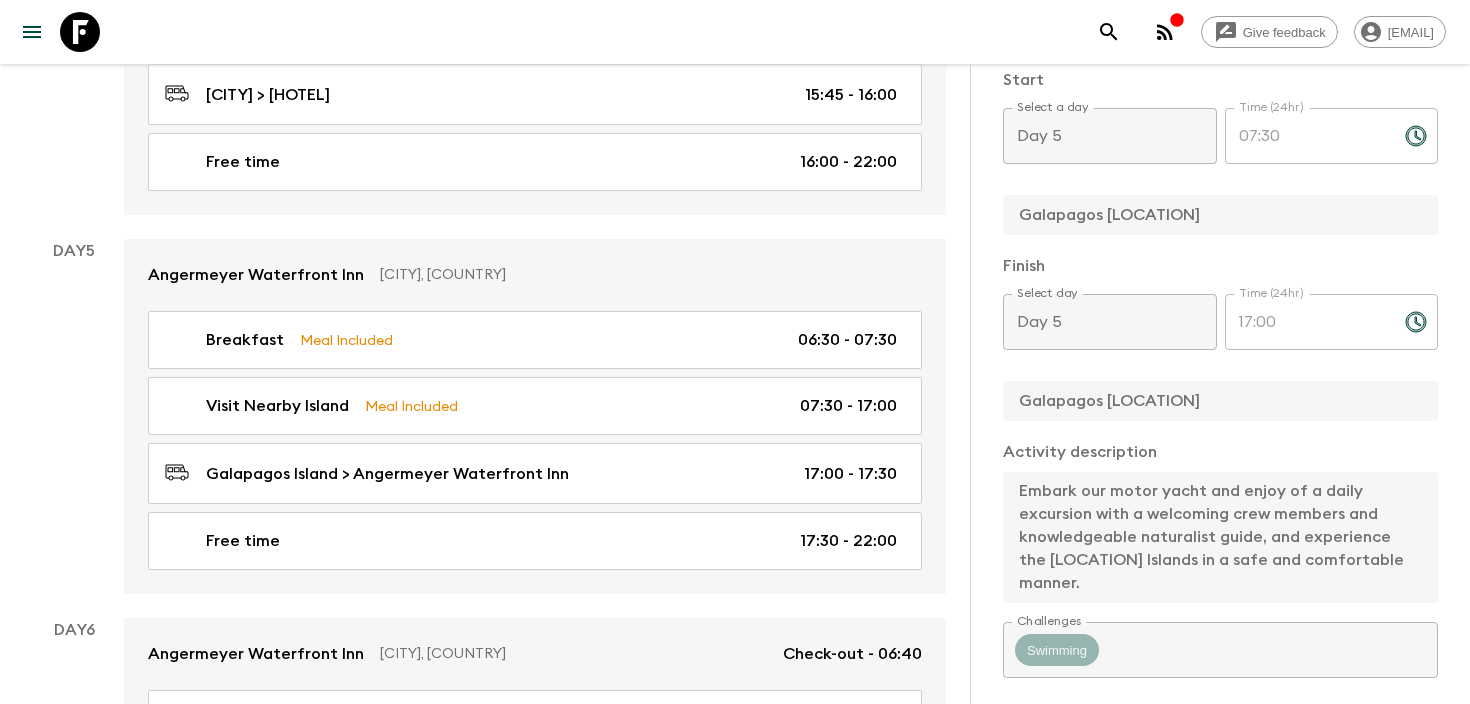 scroll, scrollTop: 32, scrollLeft: 0, axis: vertical 